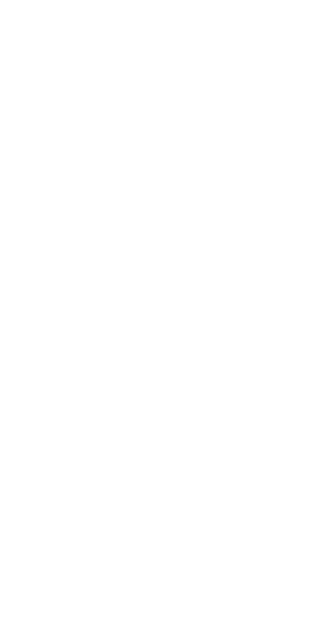 scroll, scrollTop: 0, scrollLeft: 0, axis: both 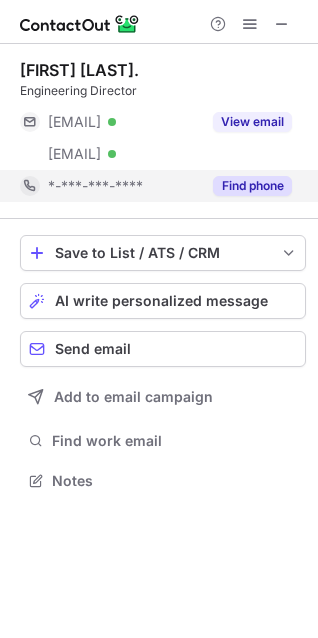 click on "Find phone" at bounding box center (252, 186) 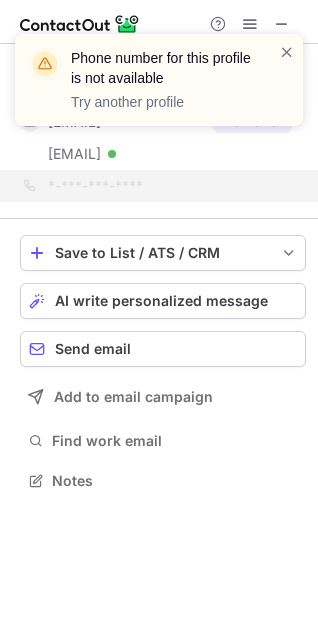 click on "Phone number for this profile is not available Try another profile" at bounding box center (159, 80) 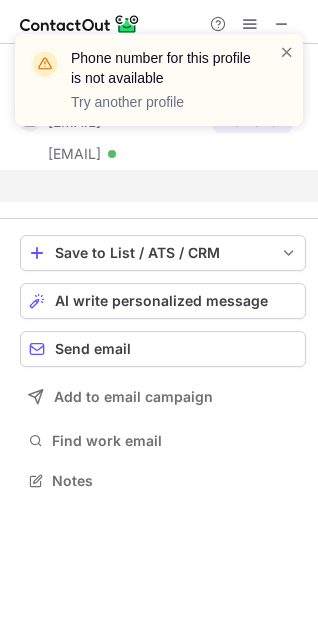 scroll, scrollTop: 435, scrollLeft: 318, axis: both 